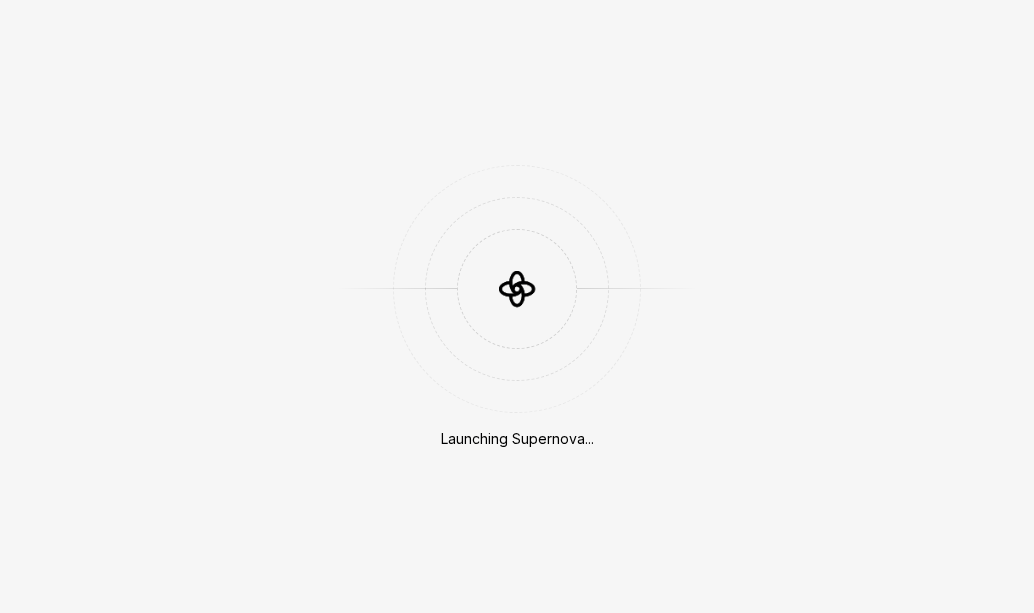 scroll, scrollTop: 0, scrollLeft: 0, axis: both 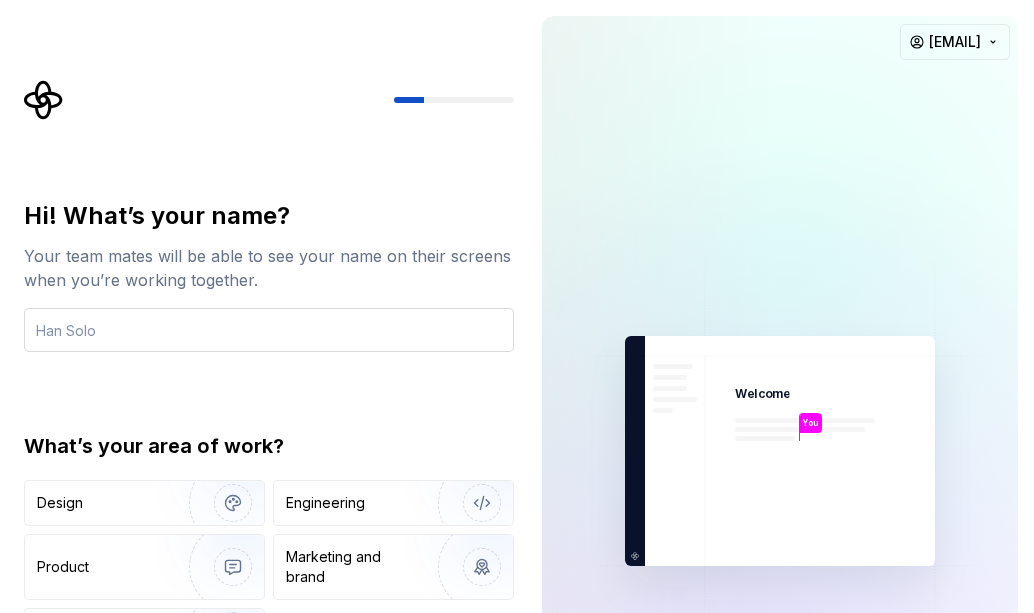 click at bounding box center (269, 330) 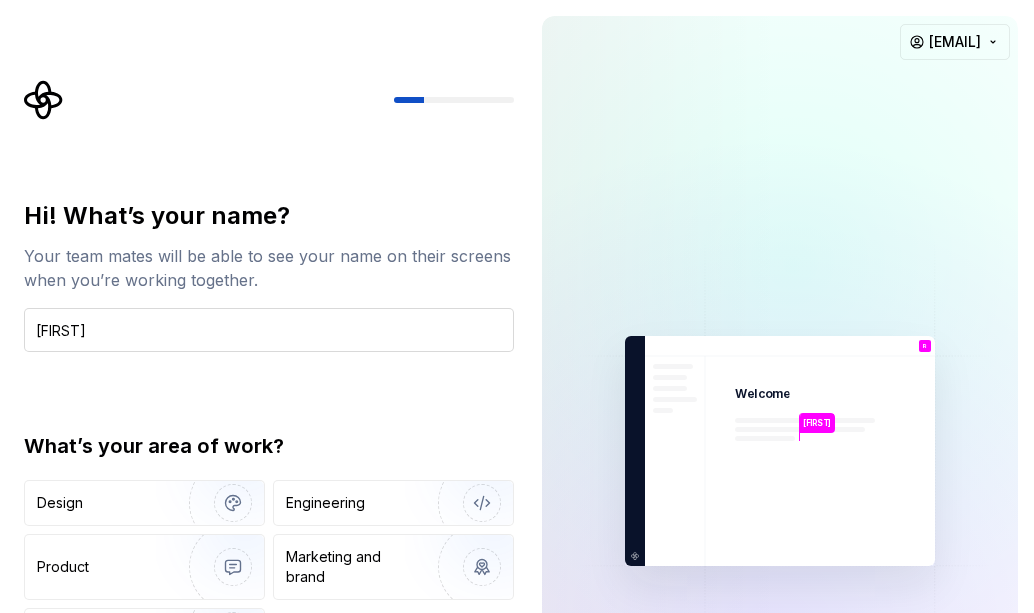 type on "[FIRST]" 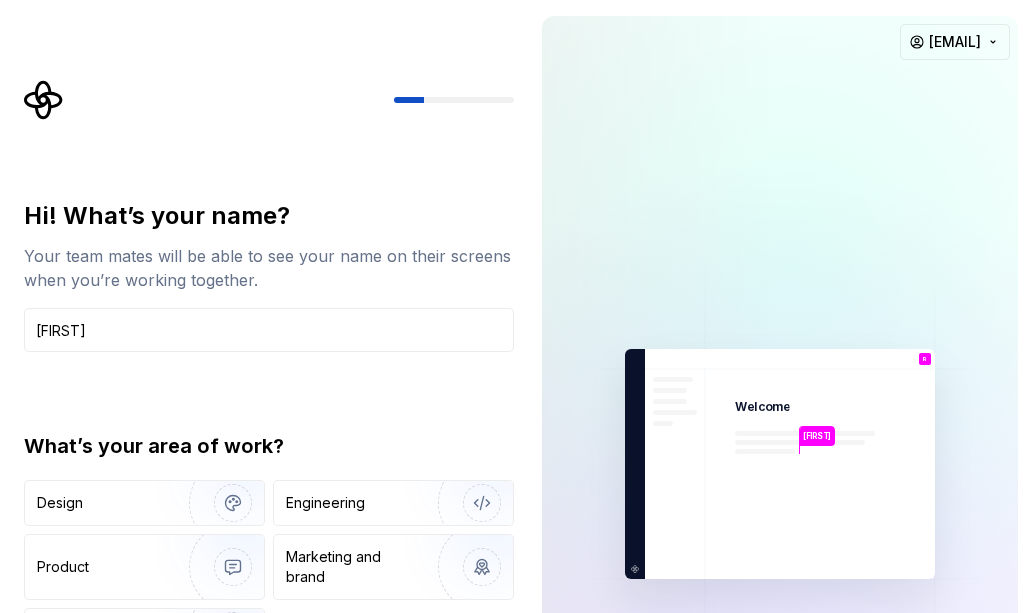 click at bounding box center (780, 464) 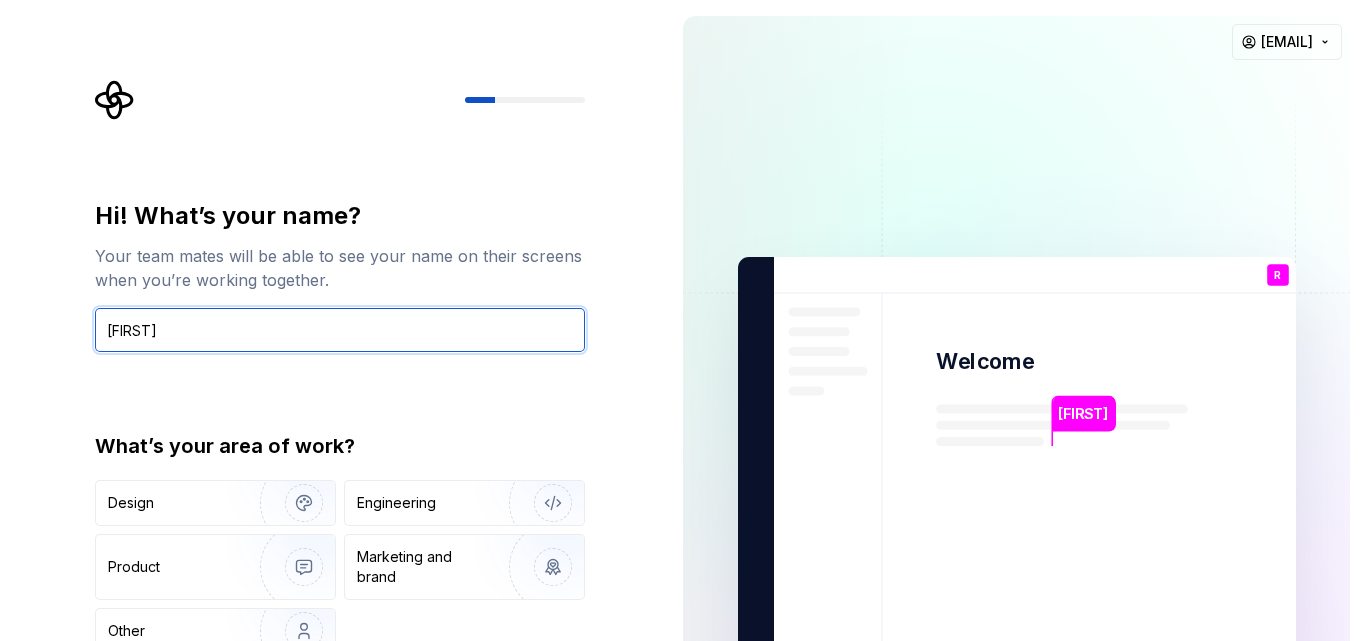 click on "RAVIVARMA" at bounding box center [340, 330] 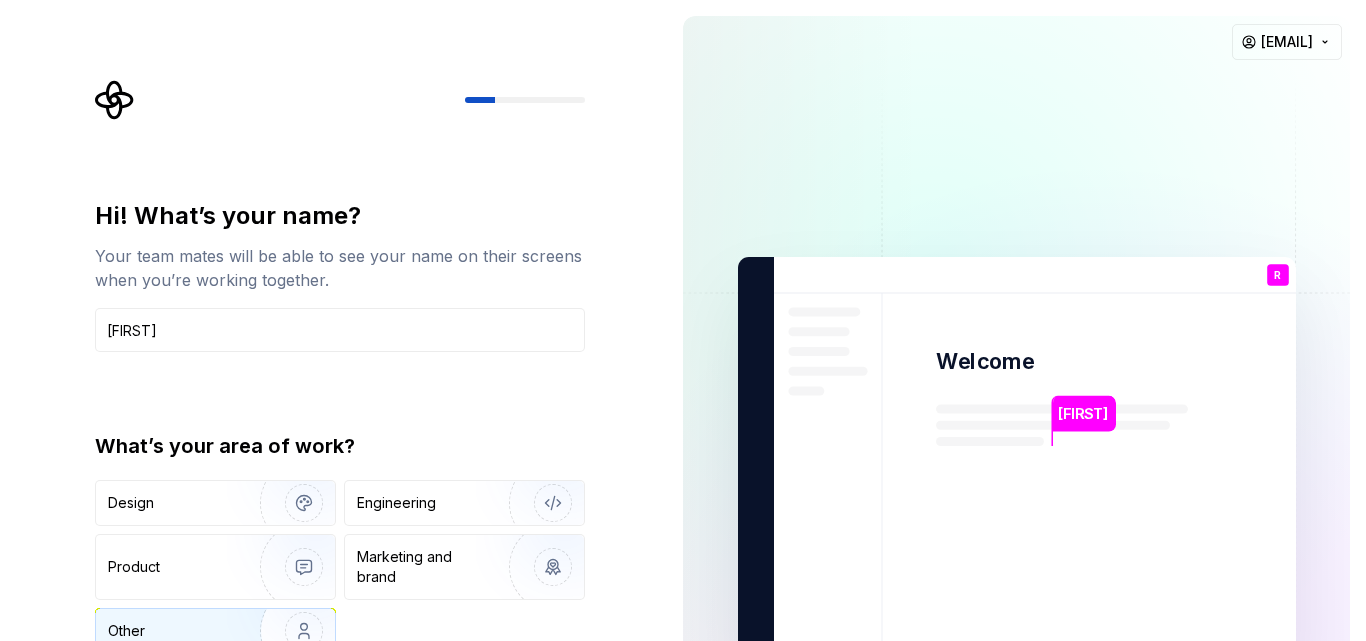 click on "Other" at bounding box center (166, 631) 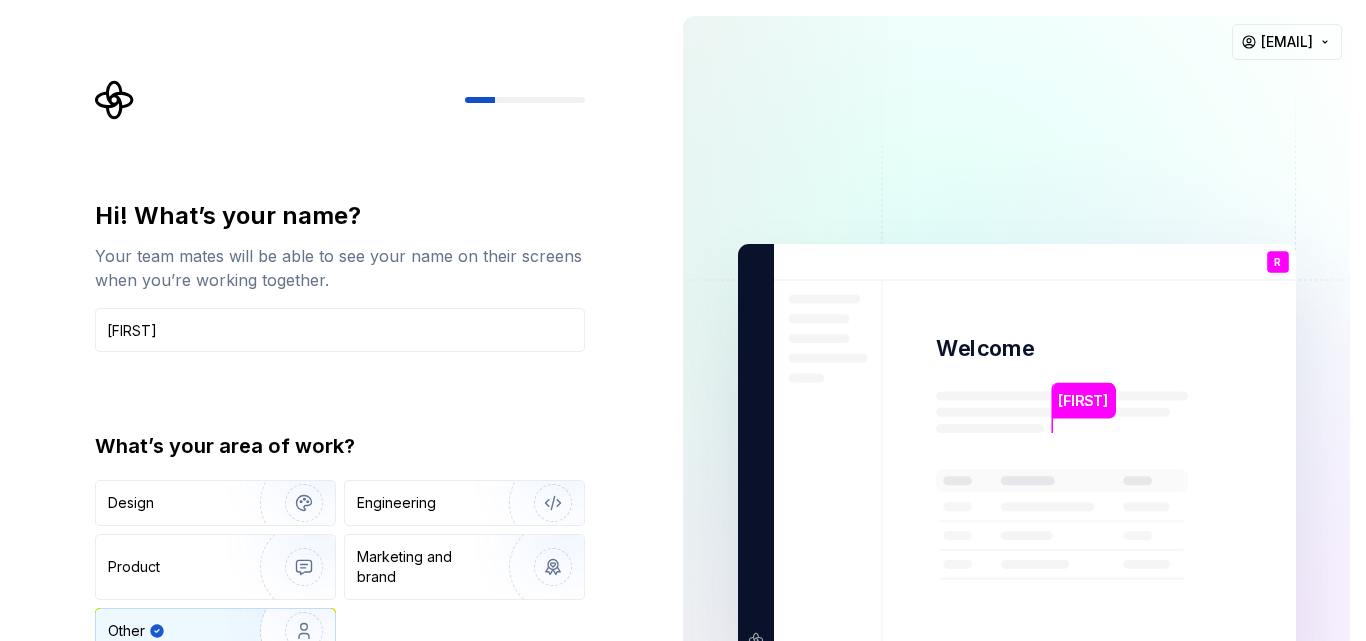 click on "Other" at bounding box center (176, 631) 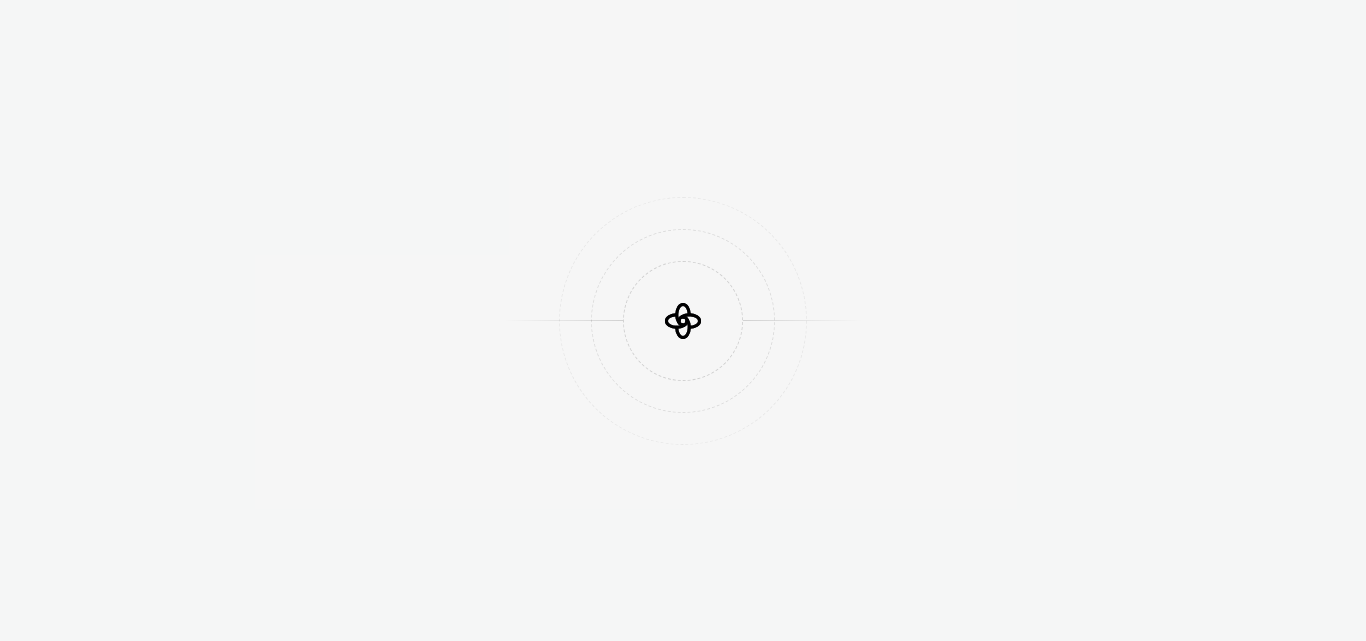 scroll, scrollTop: 0, scrollLeft: 0, axis: both 